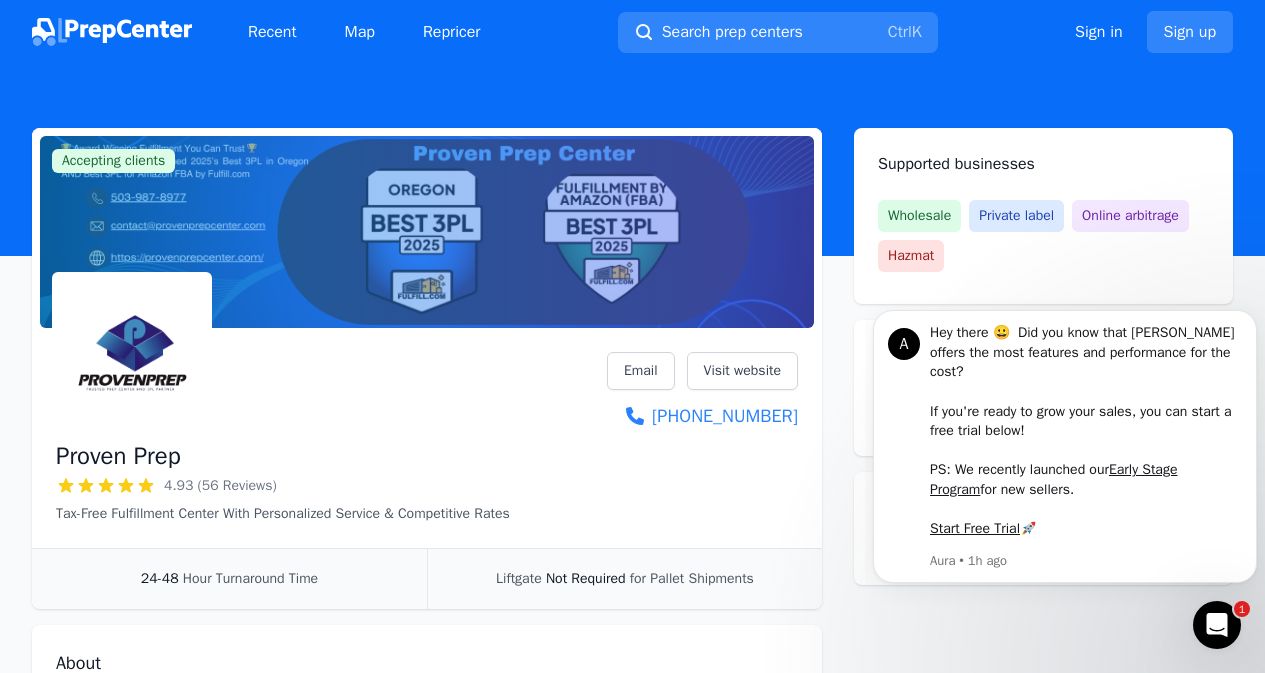 scroll, scrollTop: 48, scrollLeft: 0, axis: vertical 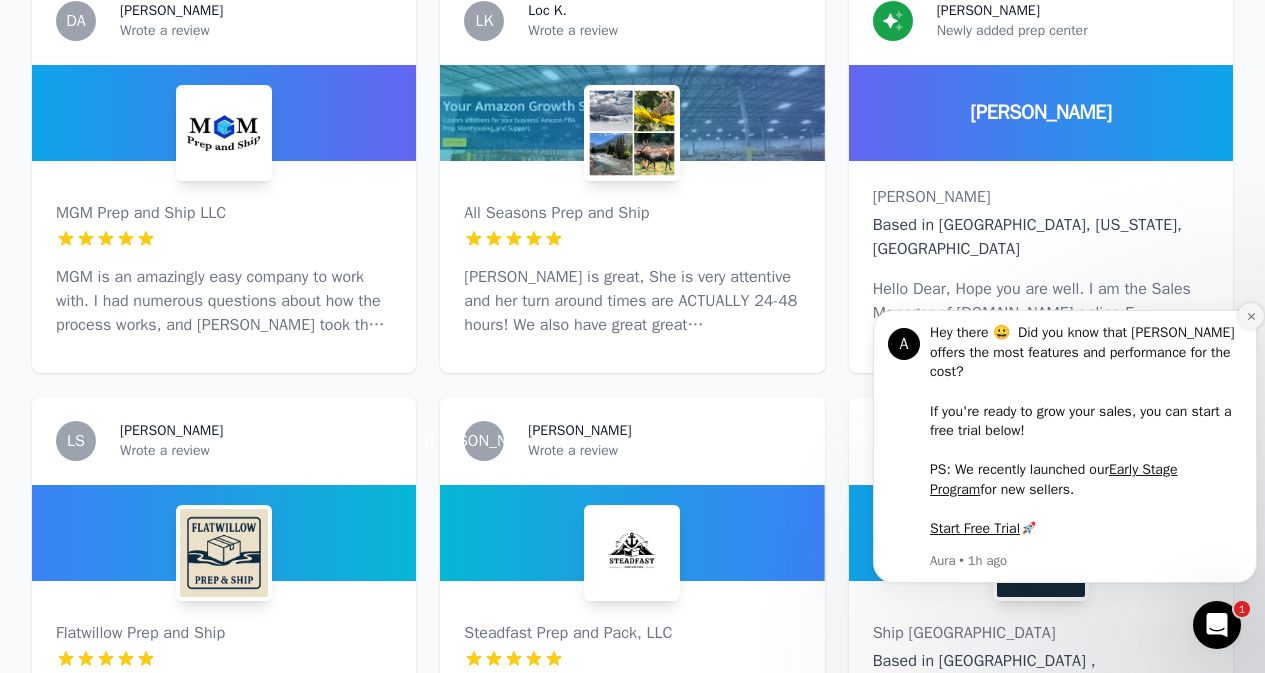 click 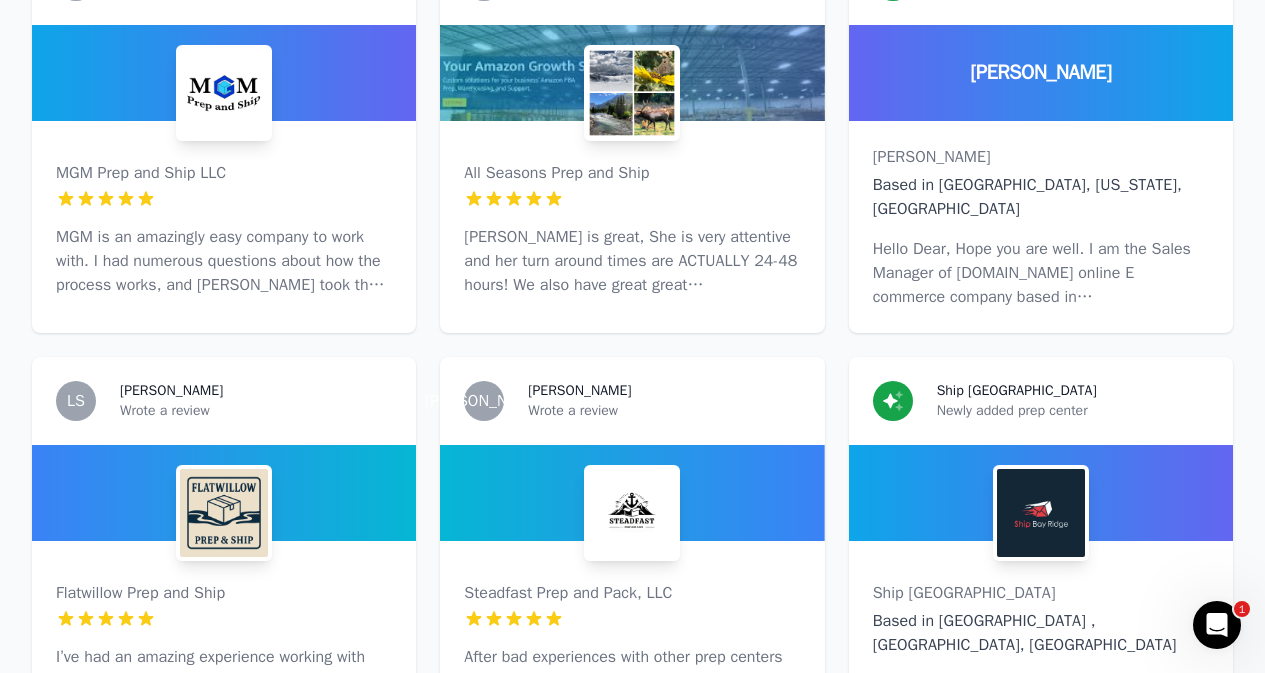 scroll, scrollTop: 1221, scrollLeft: 0, axis: vertical 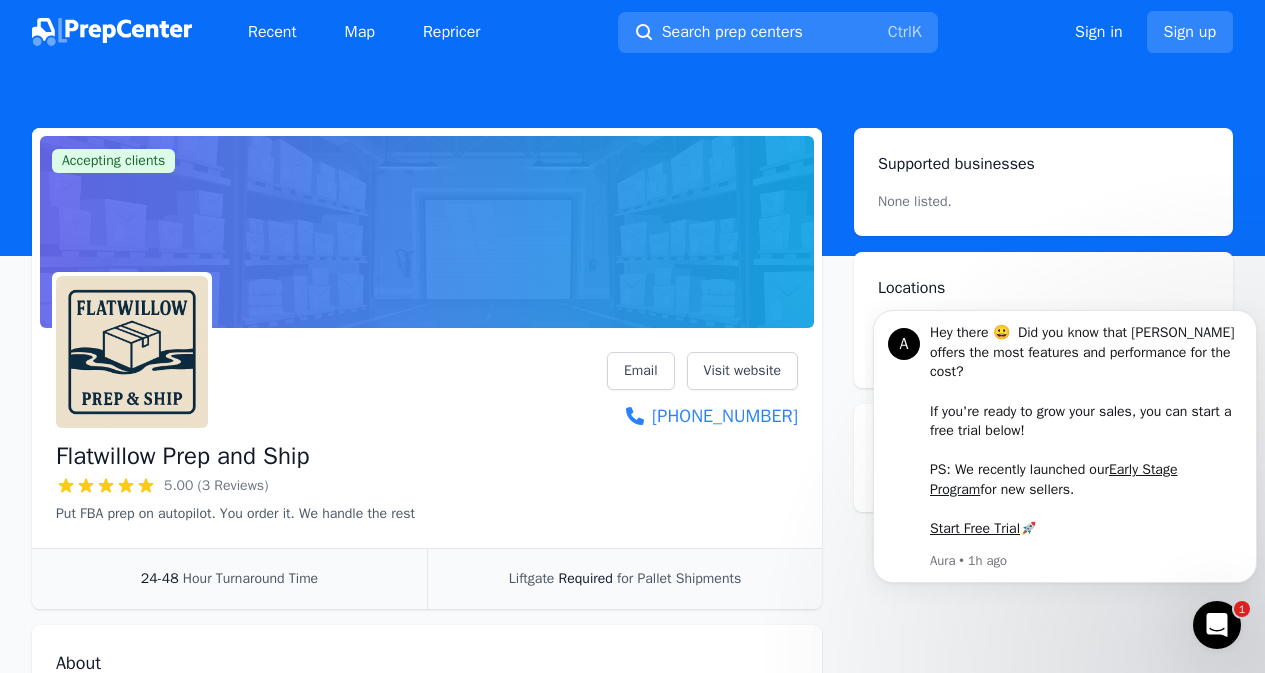 click at bounding box center (112, 32) 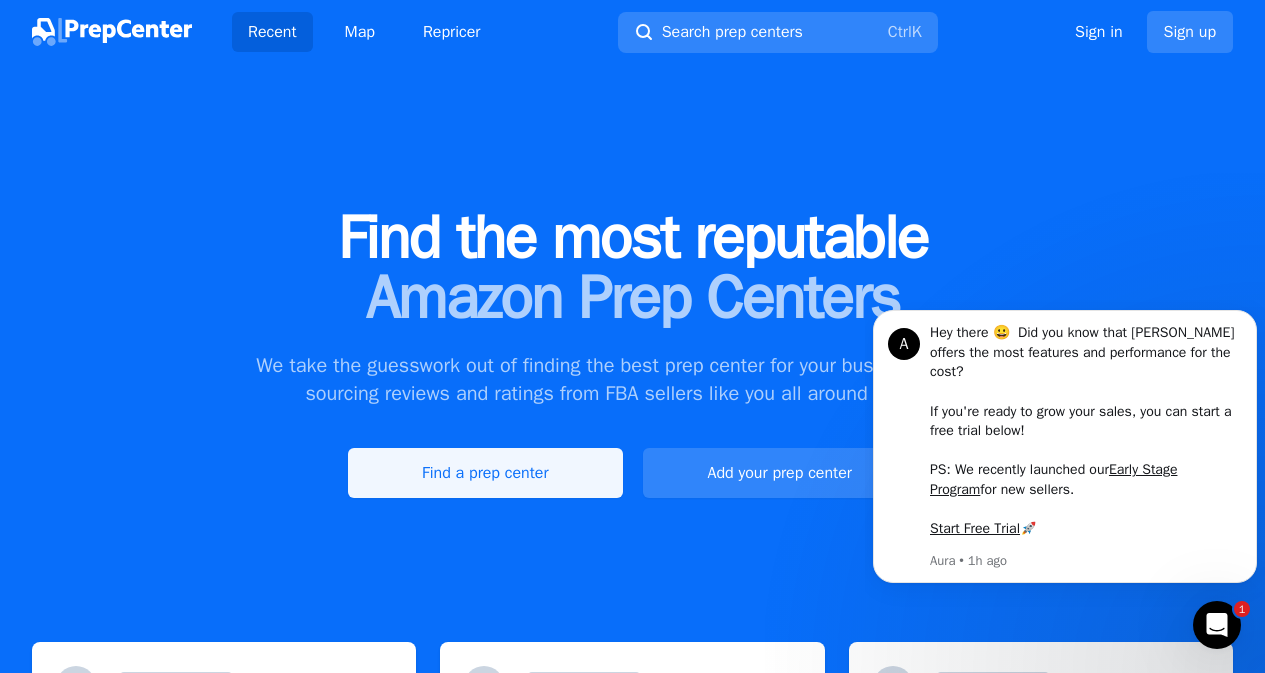 click on "Find a prep center" at bounding box center [485, 473] 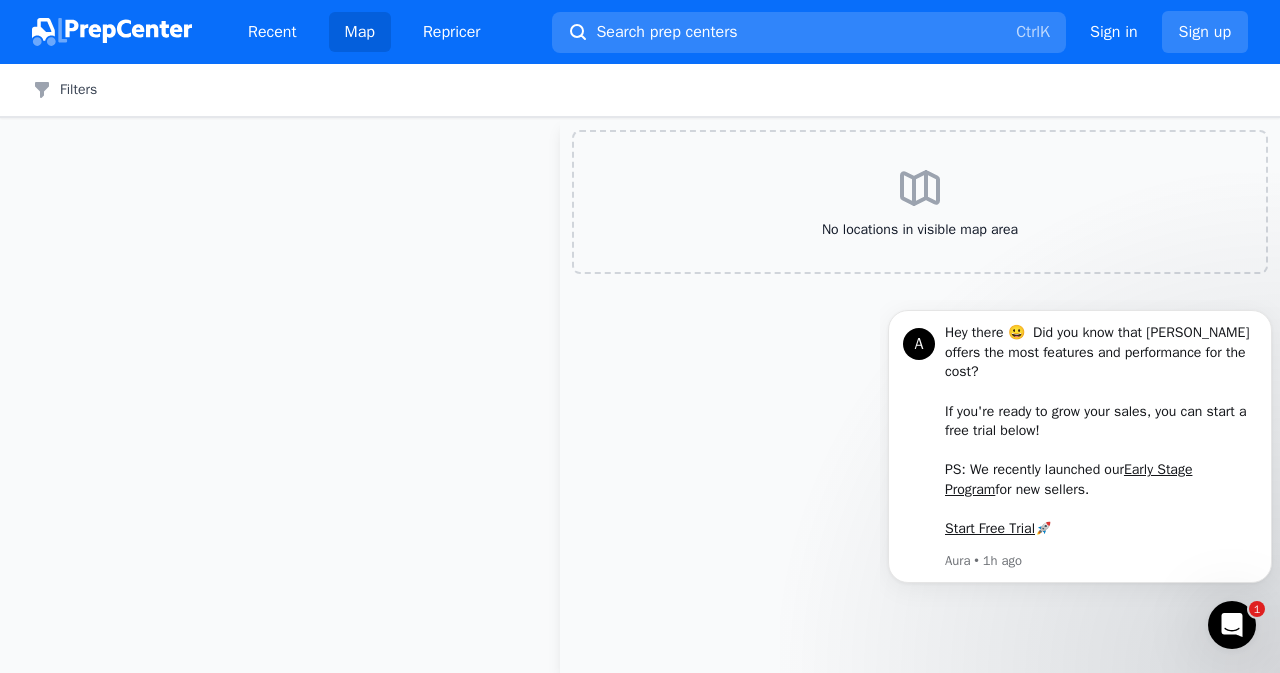 click on "No locations in visible map area" at bounding box center [920, 202] 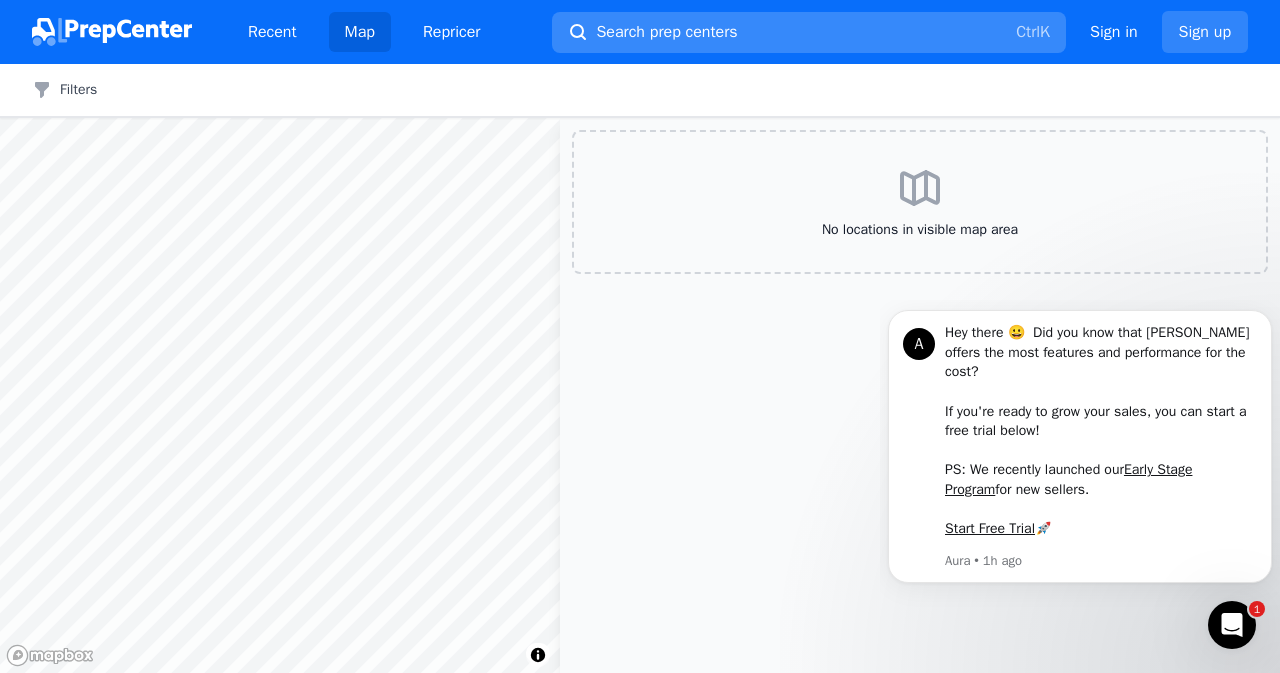 click on "Search prep centers Ctrl  K" at bounding box center [809, 32] 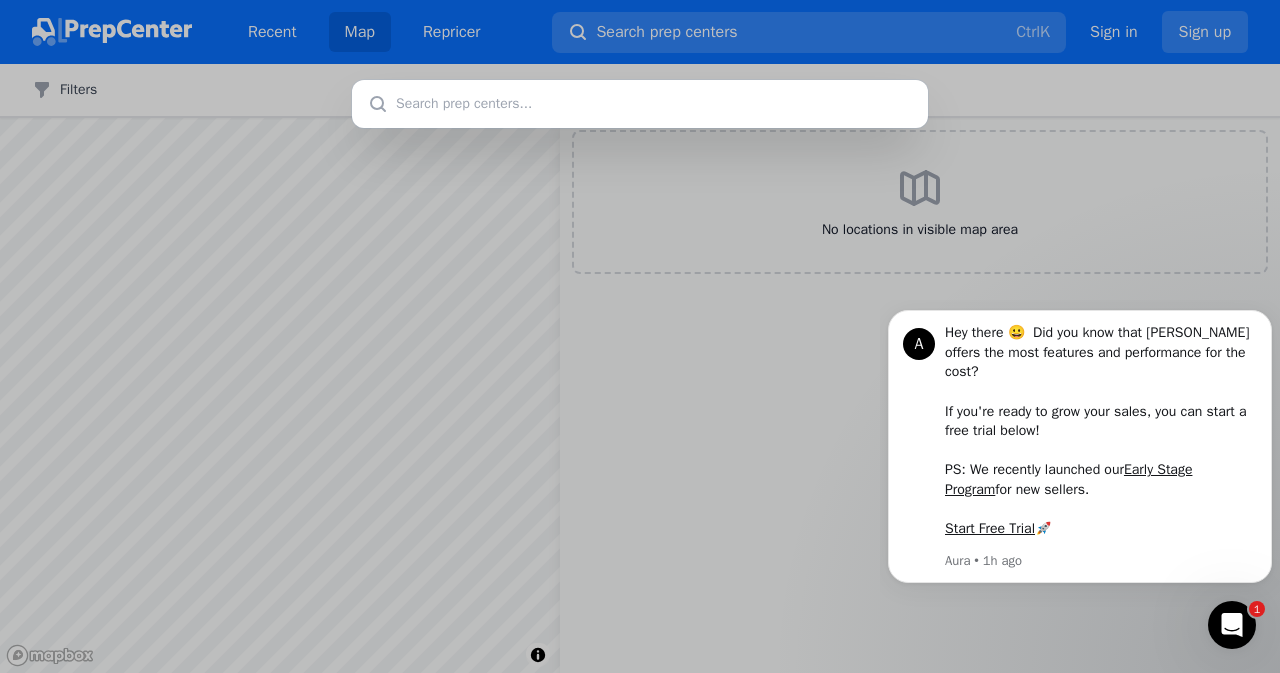 click at bounding box center [640, 336] 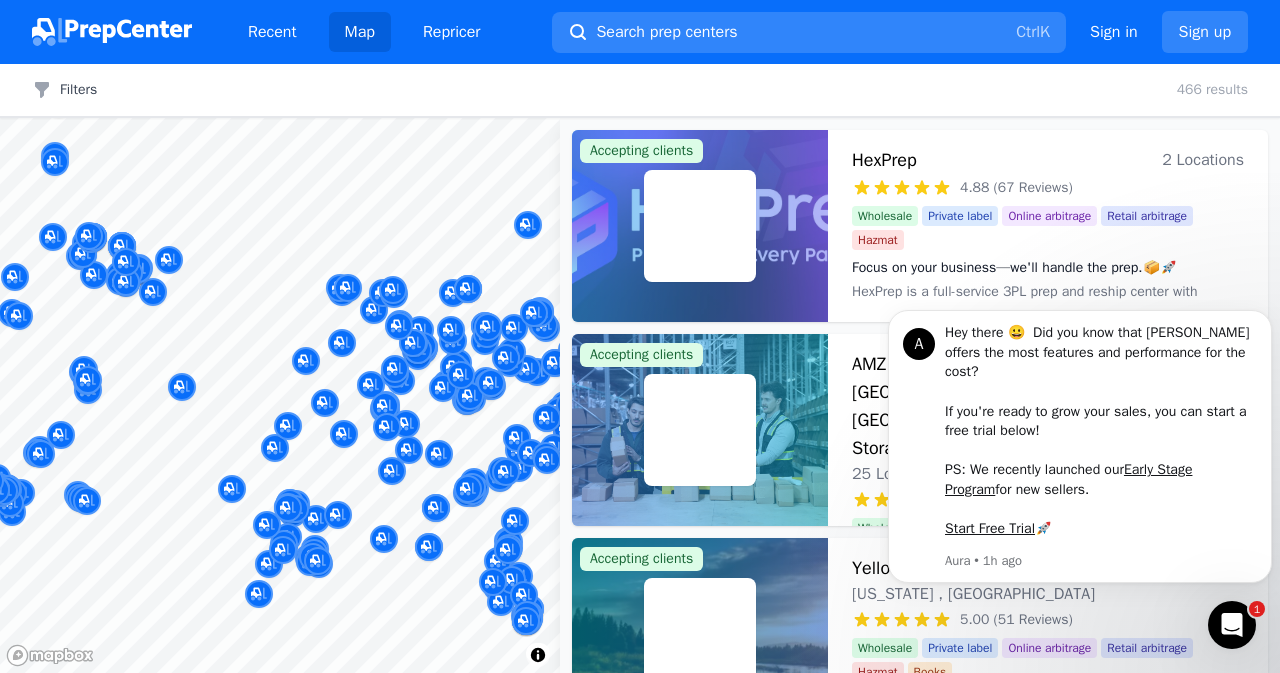 click at bounding box center (639, 104) 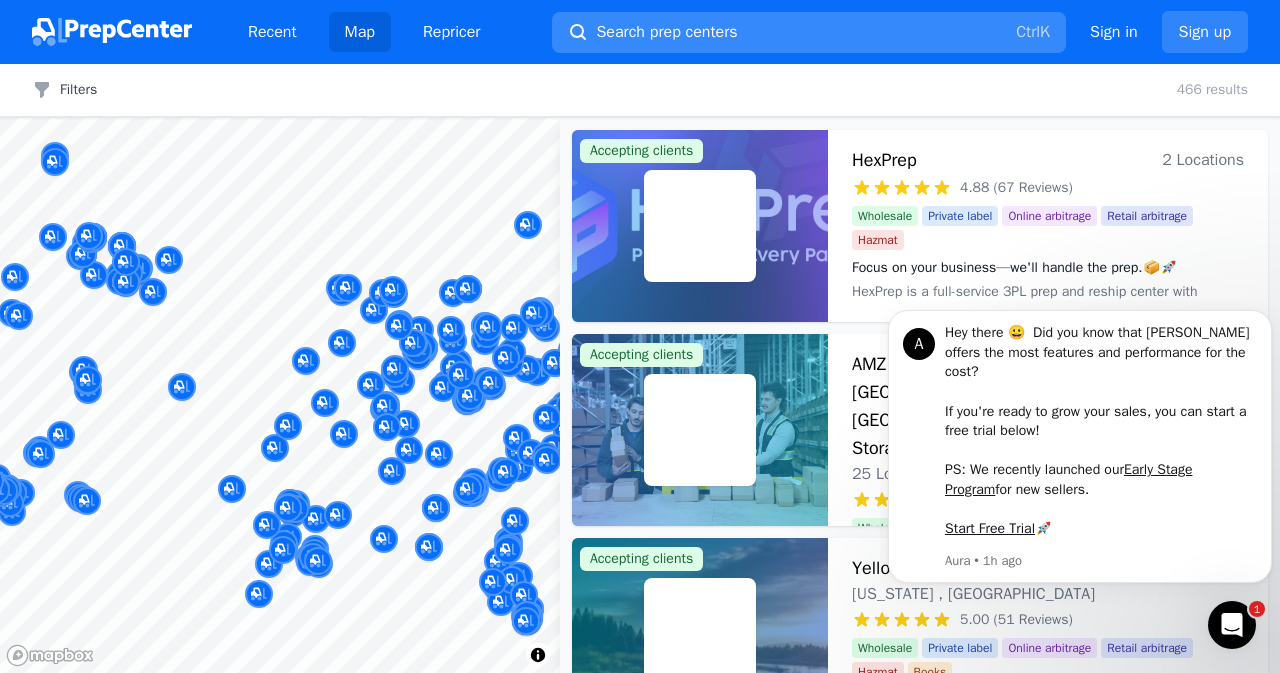 click on "Search prep centers" at bounding box center [666, 32] 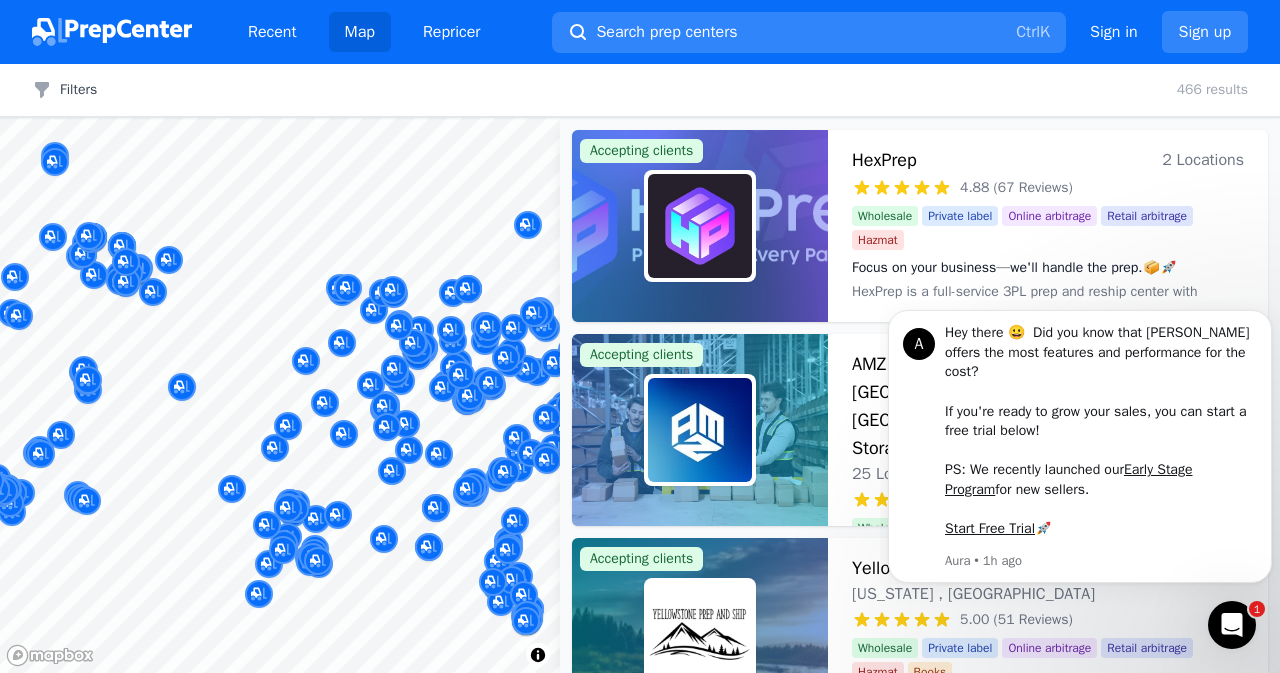 click at bounding box center [640, 336] 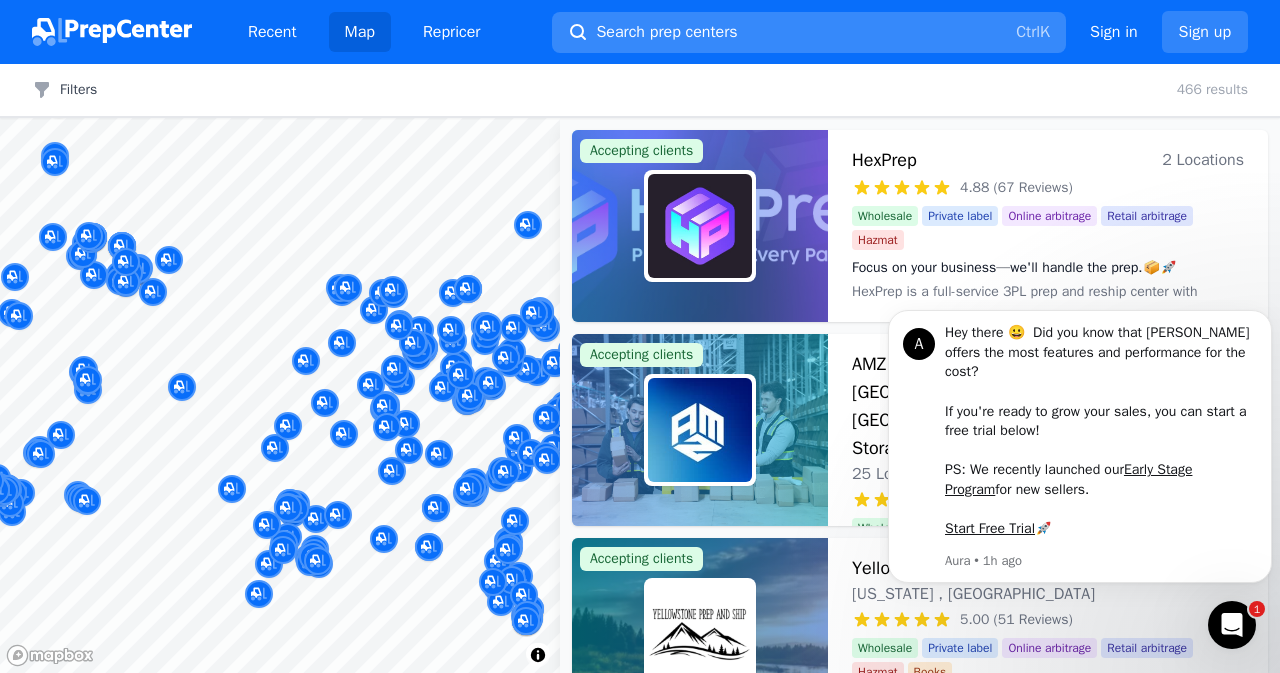 click on "Search prep centers Ctrl  K" at bounding box center (809, 32) 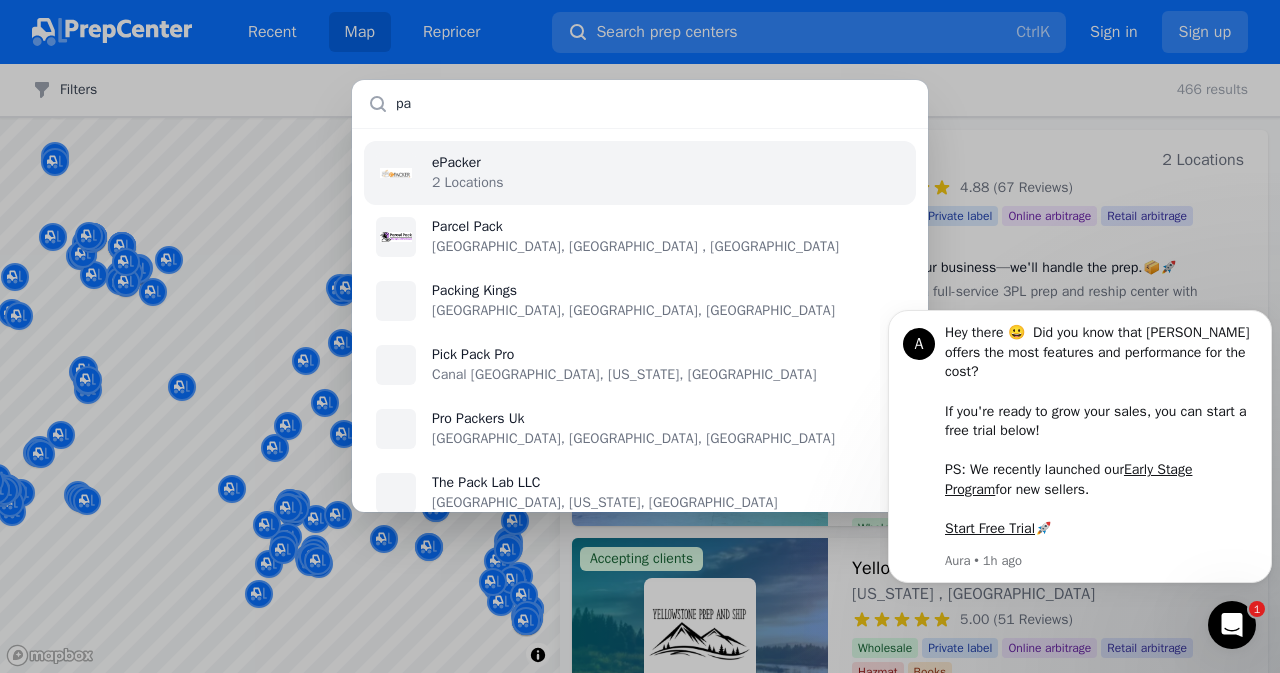 type on "p" 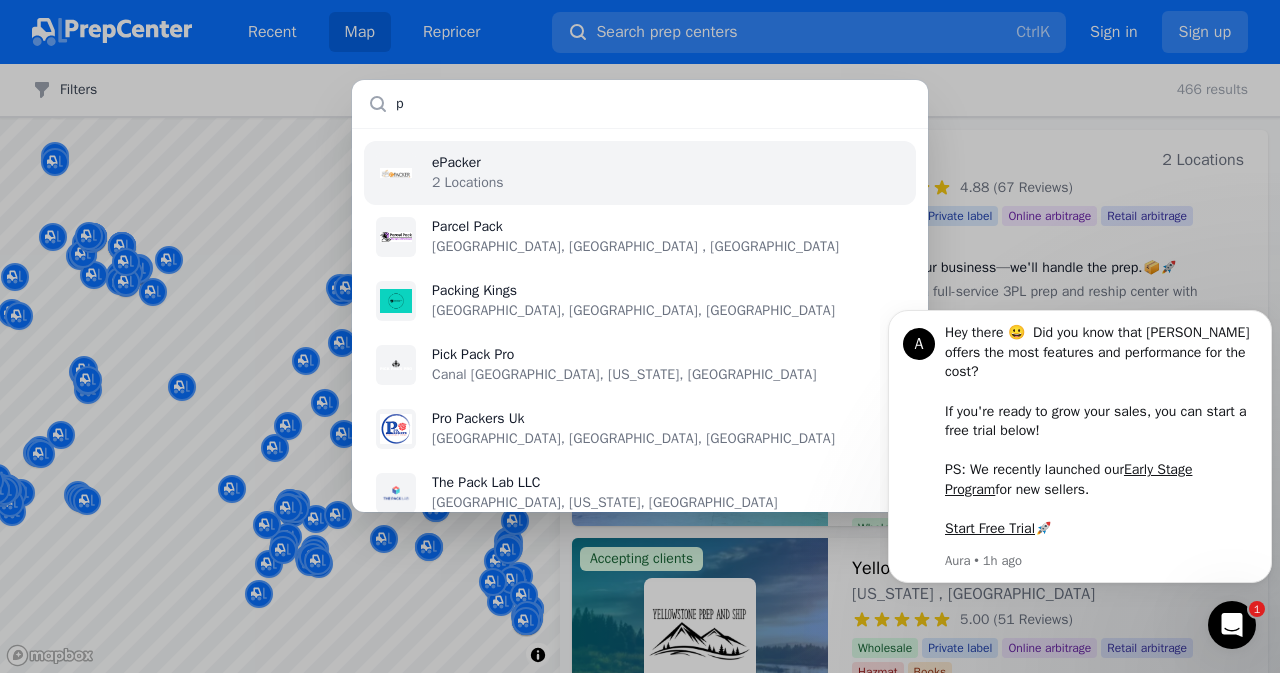 type 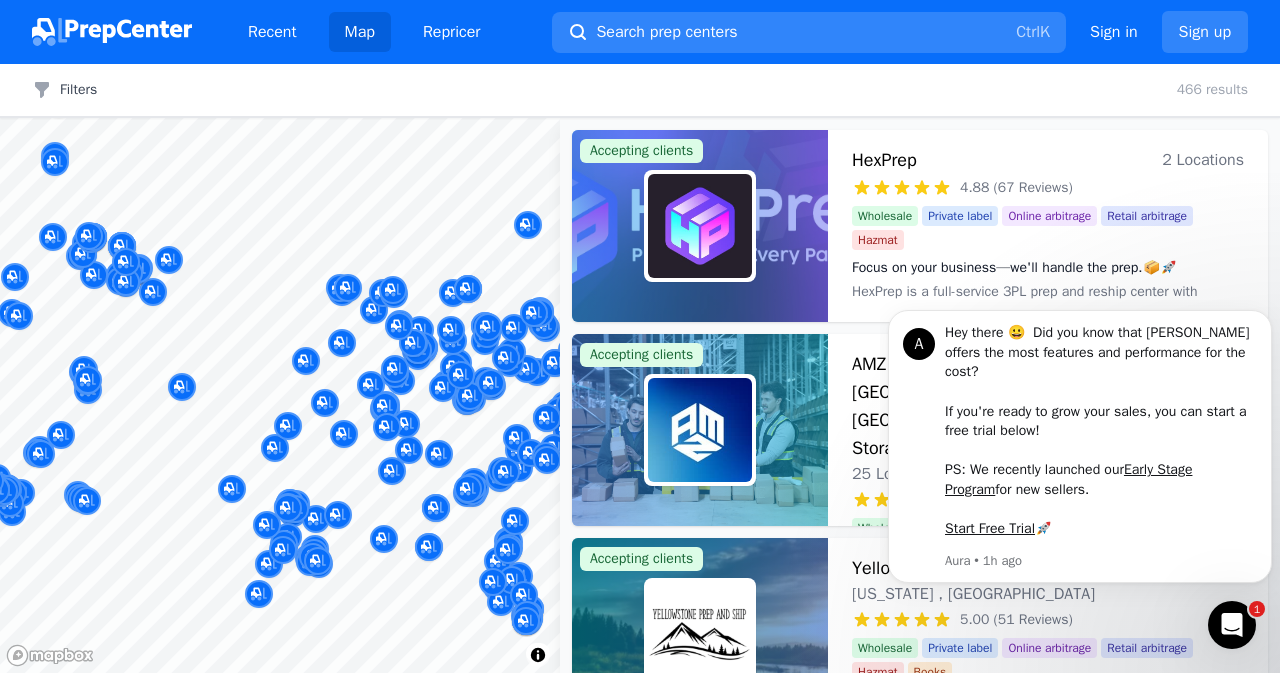 click at bounding box center [640, 336] 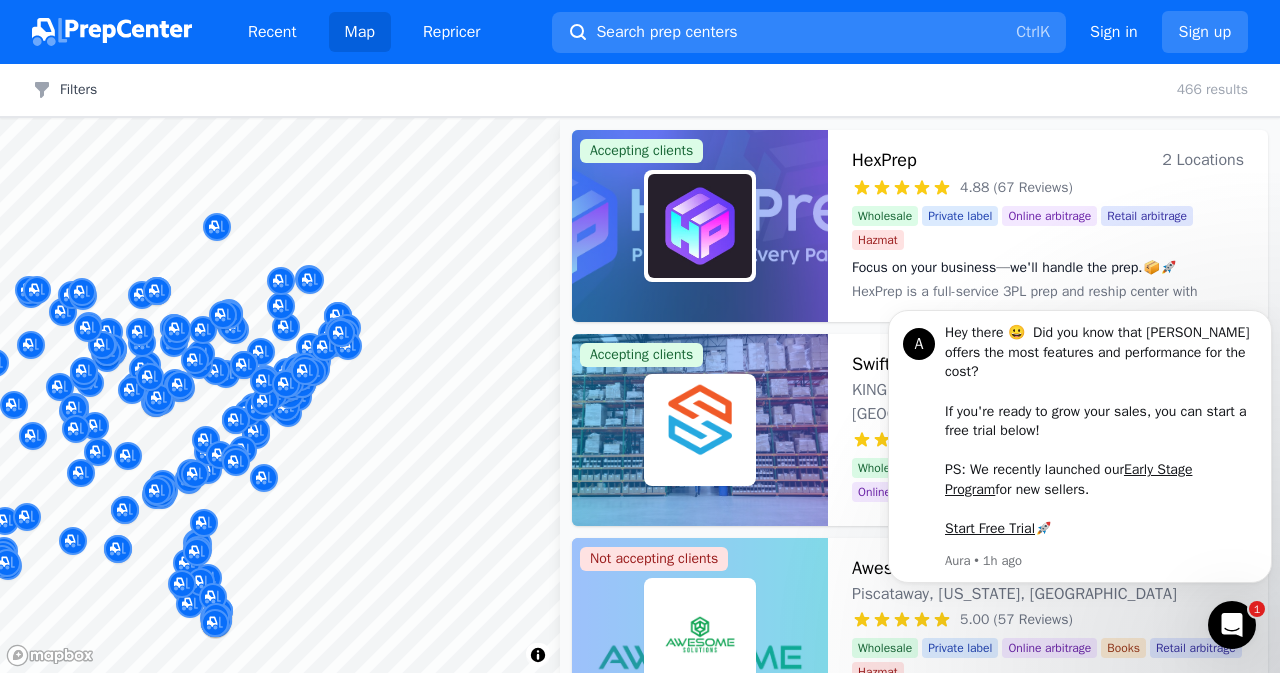 click at bounding box center [192, 323] 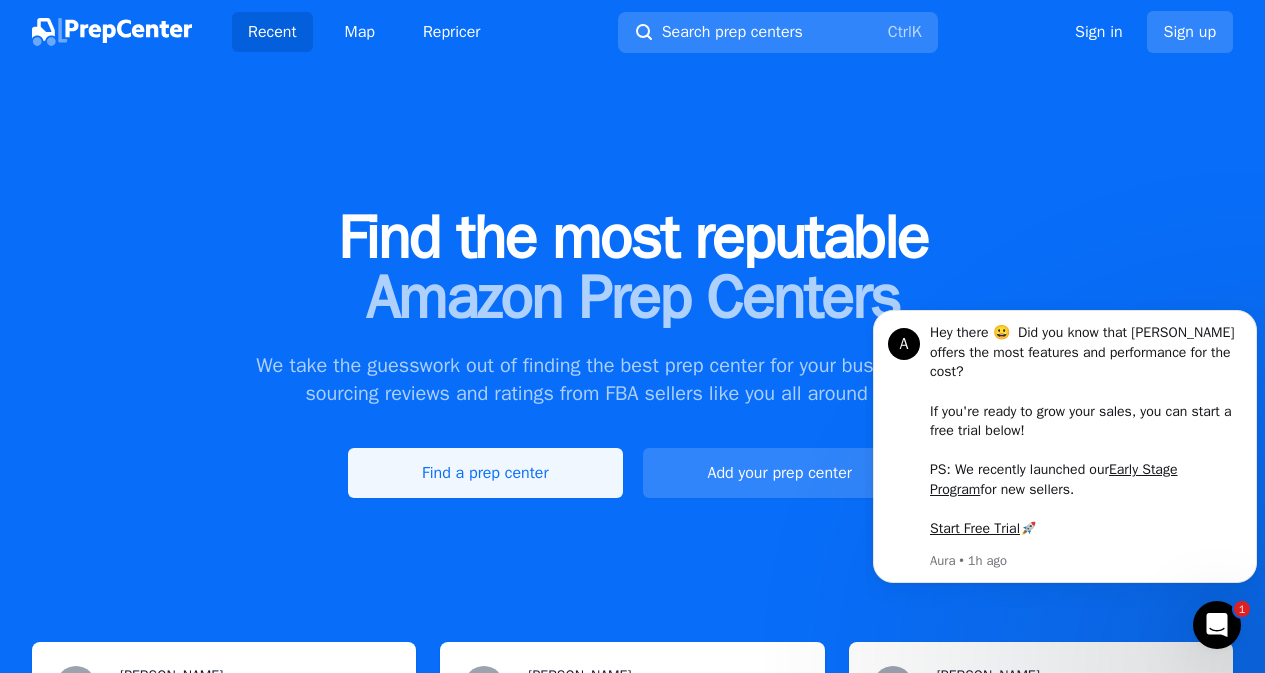 click on "Find a prep center" at bounding box center [485, 473] 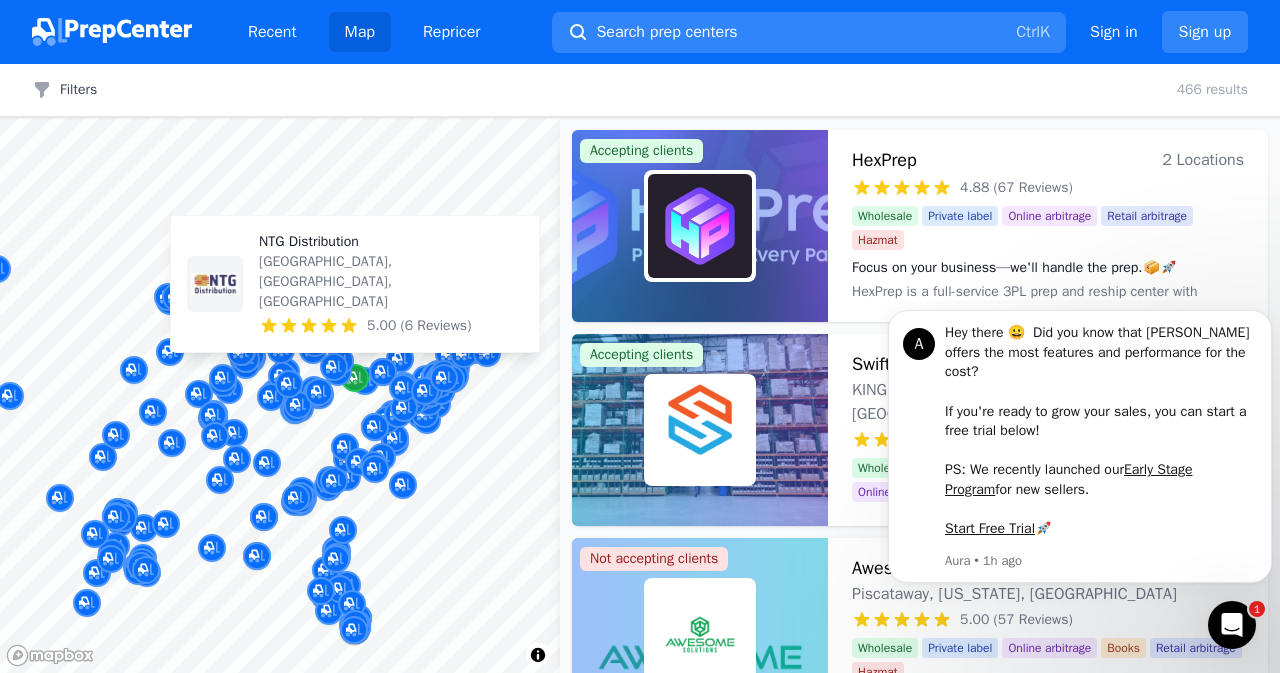 click 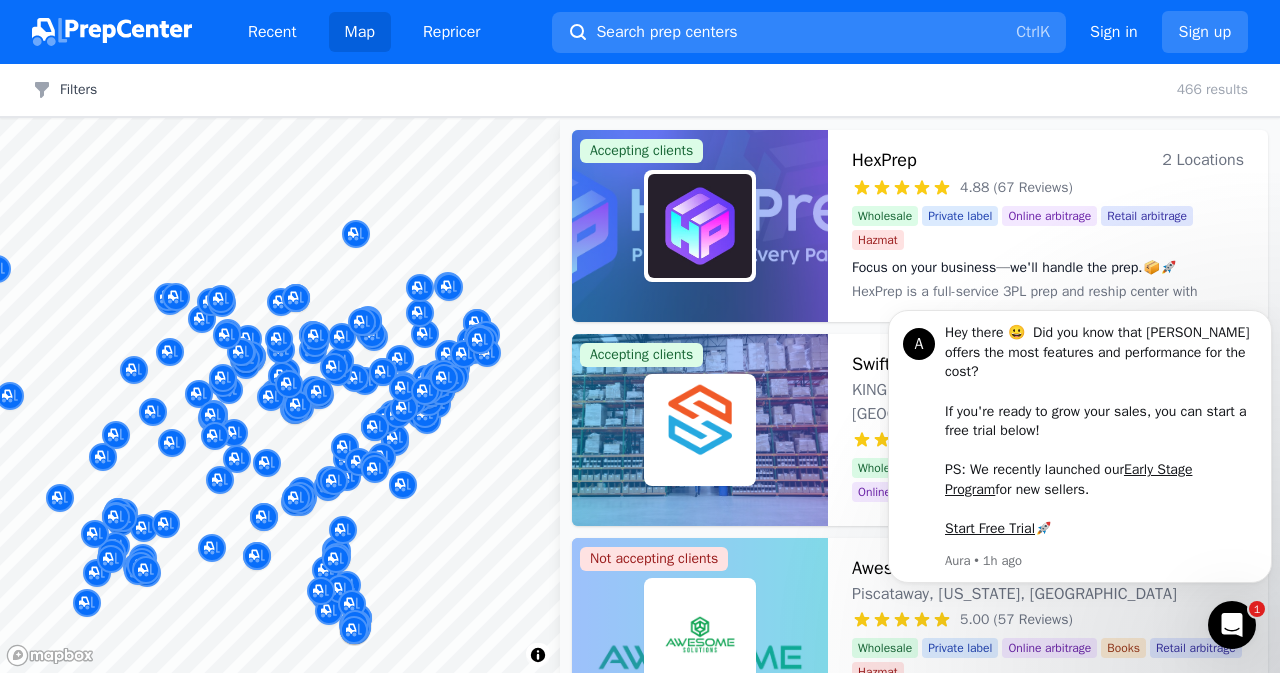 click at bounding box center [404, 386] 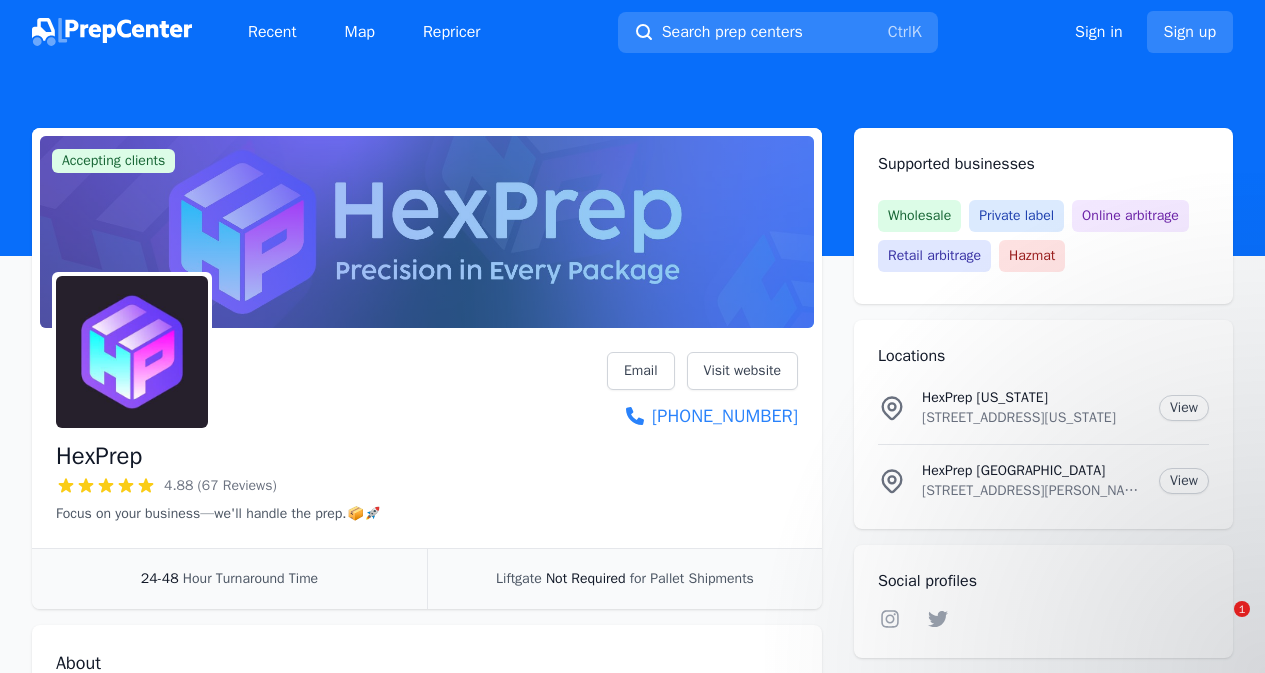 scroll, scrollTop: 0, scrollLeft: 0, axis: both 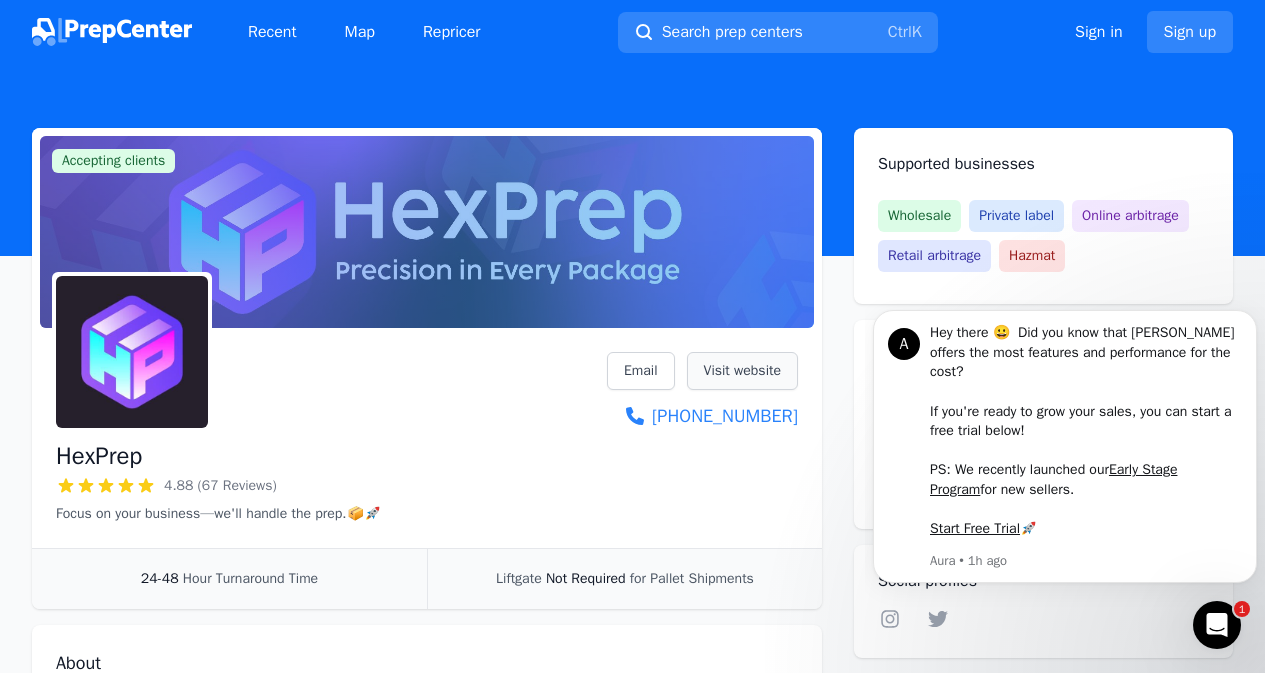 click on "Visit website" at bounding box center [742, 371] 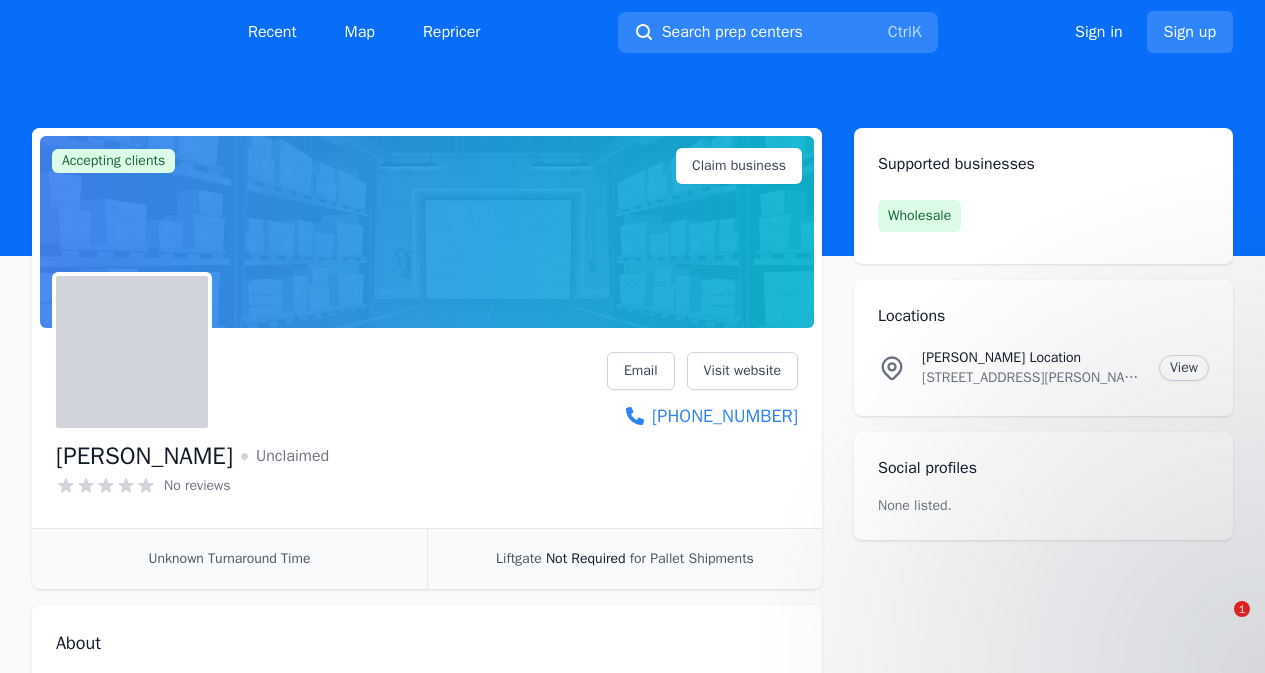 scroll, scrollTop: 0, scrollLeft: 0, axis: both 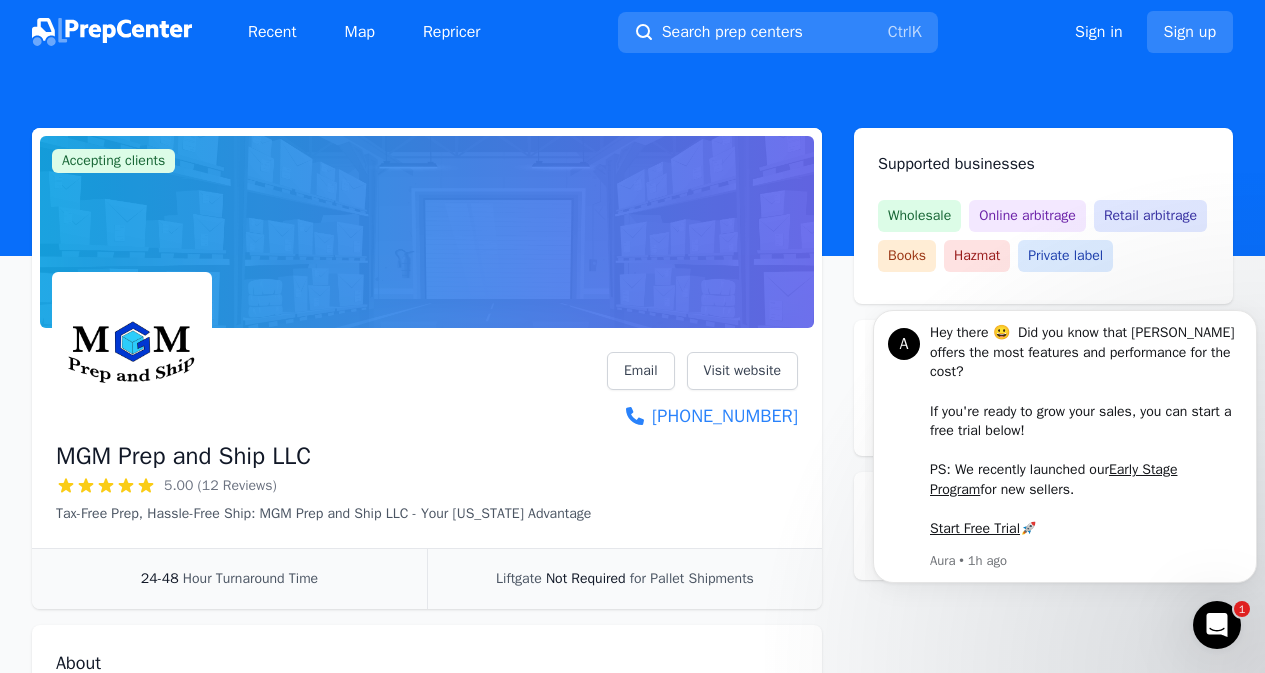 click at bounding box center (323, 352) 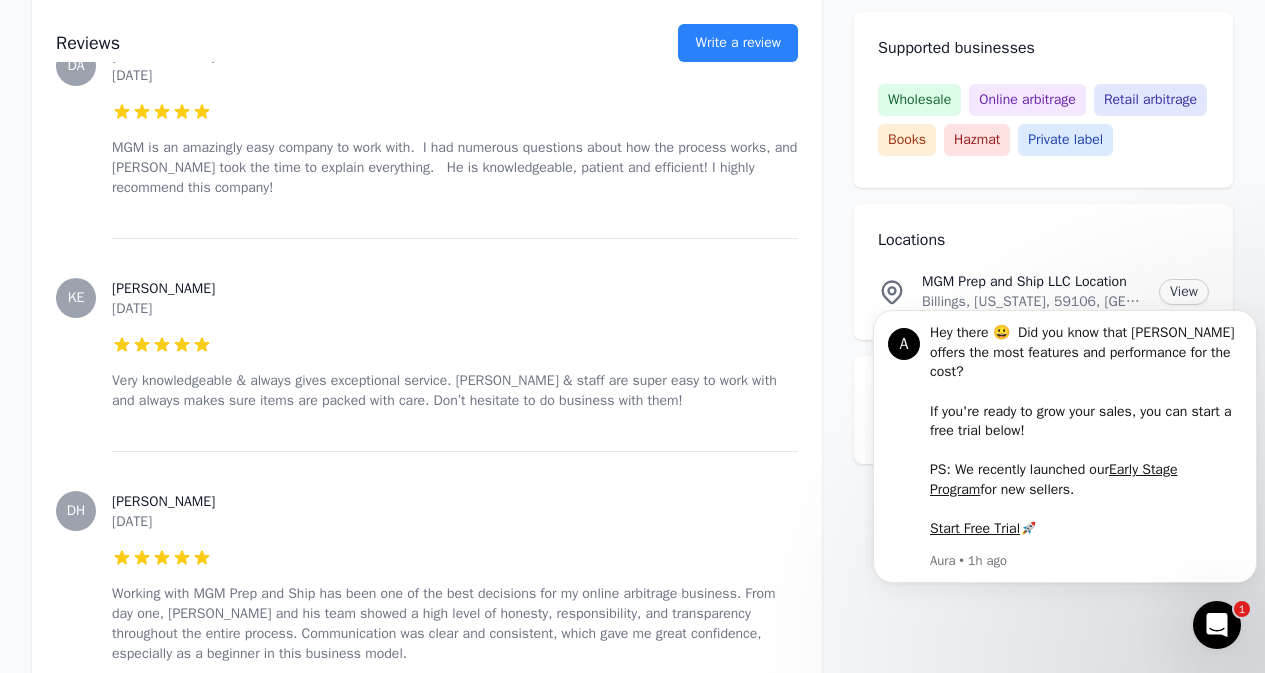 scroll, scrollTop: 960, scrollLeft: 0, axis: vertical 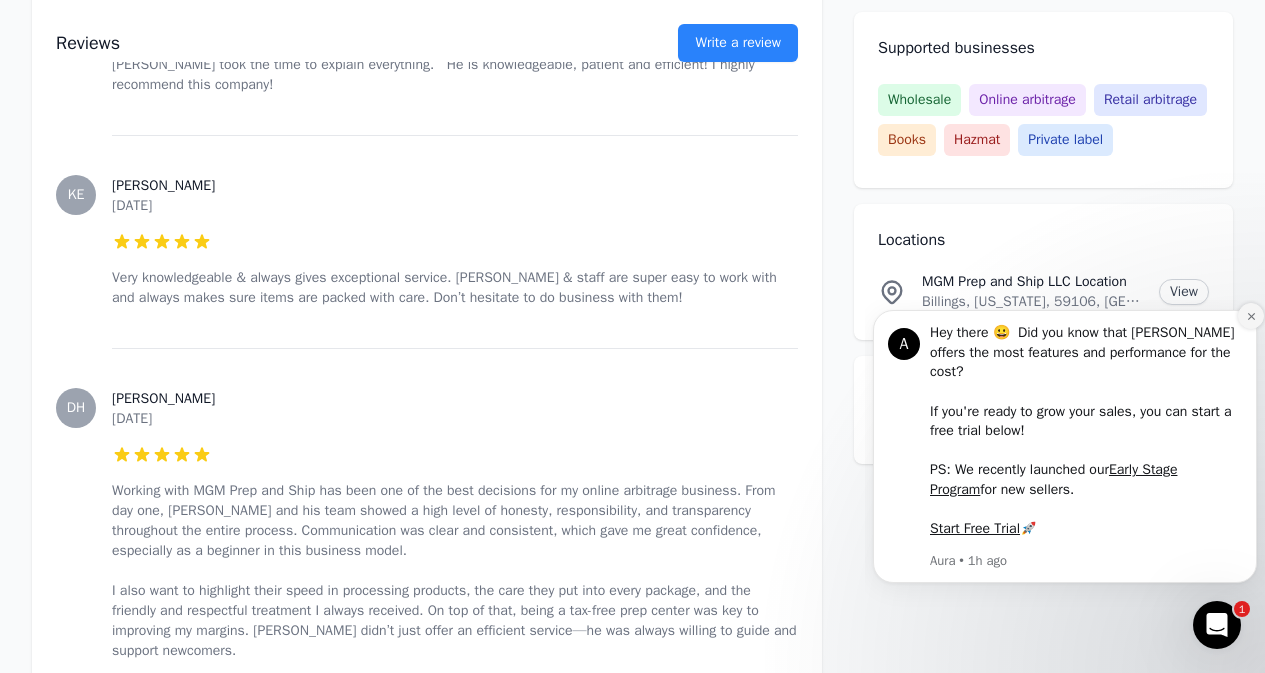 click at bounding box center (1251, 316) 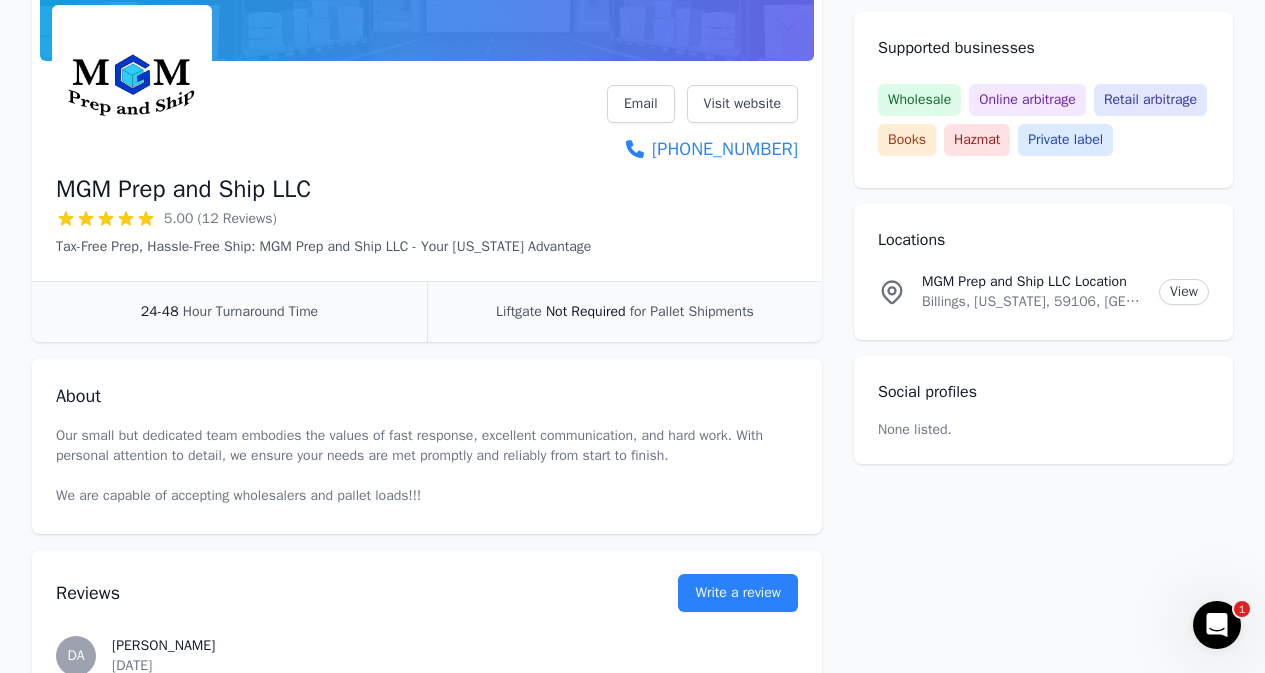 scroll, scrollTop: 0, scrollLeft: 0, axis: both 